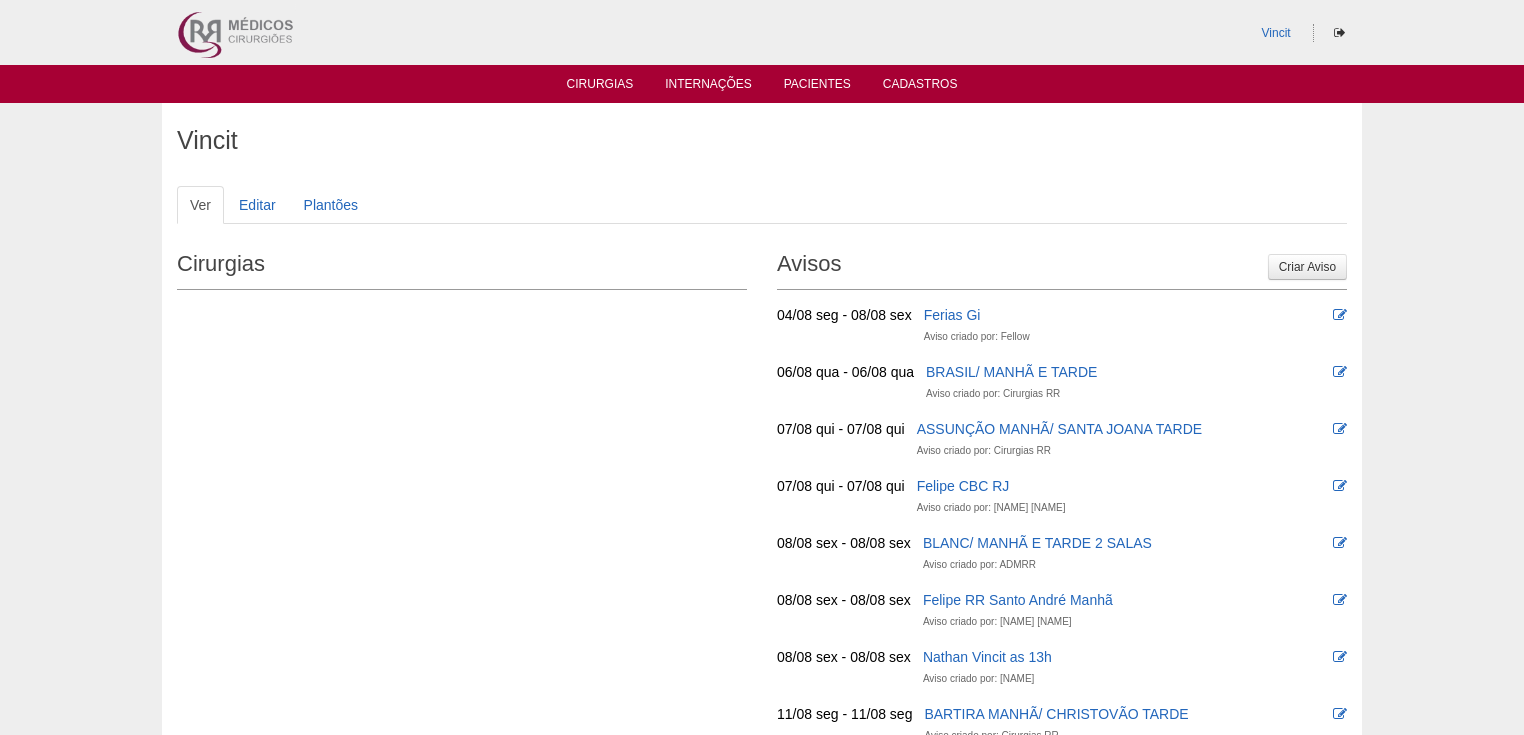 scroll, scrollTop: 0, scrollLeft: 0, axis: both 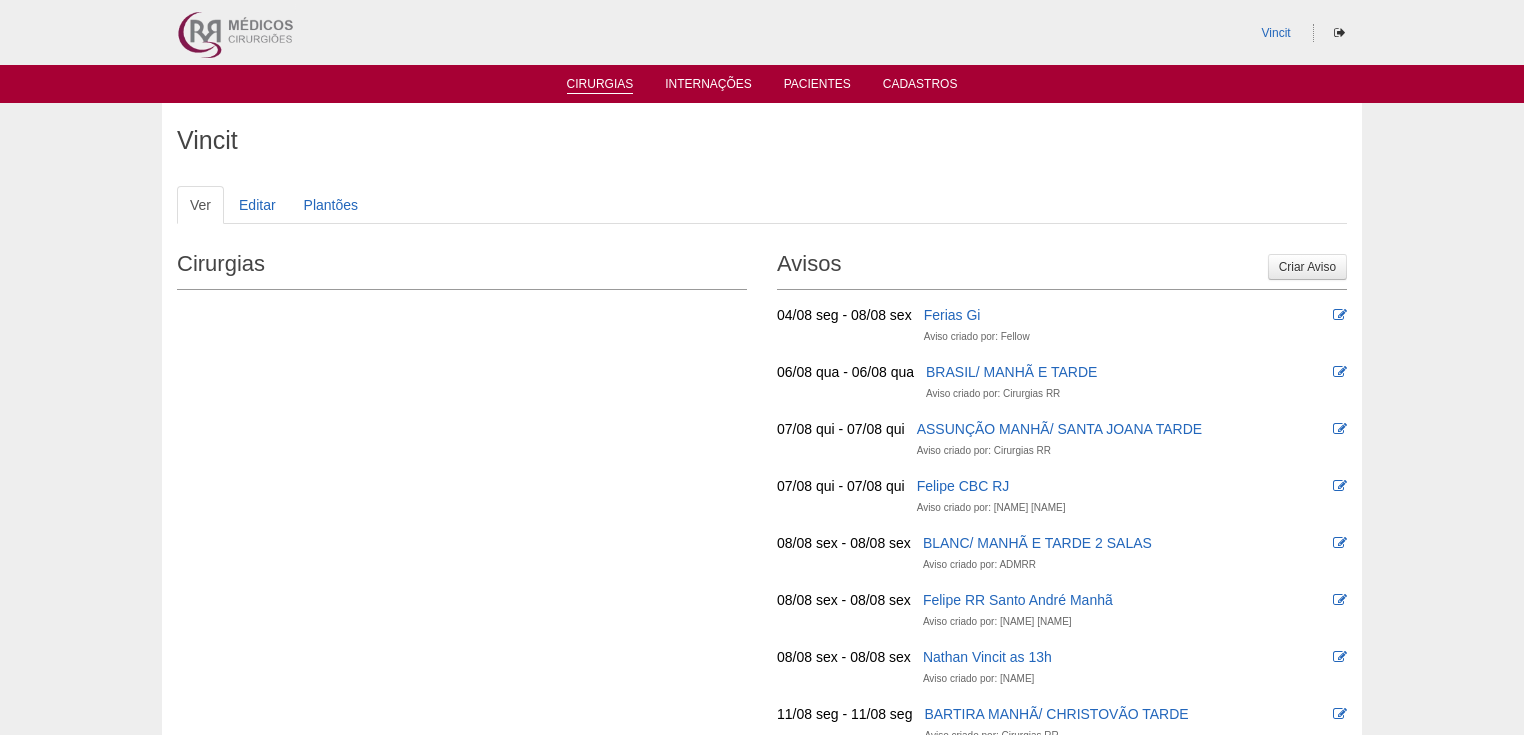 click on "Cirurgias" at bounding box center (600, 85) 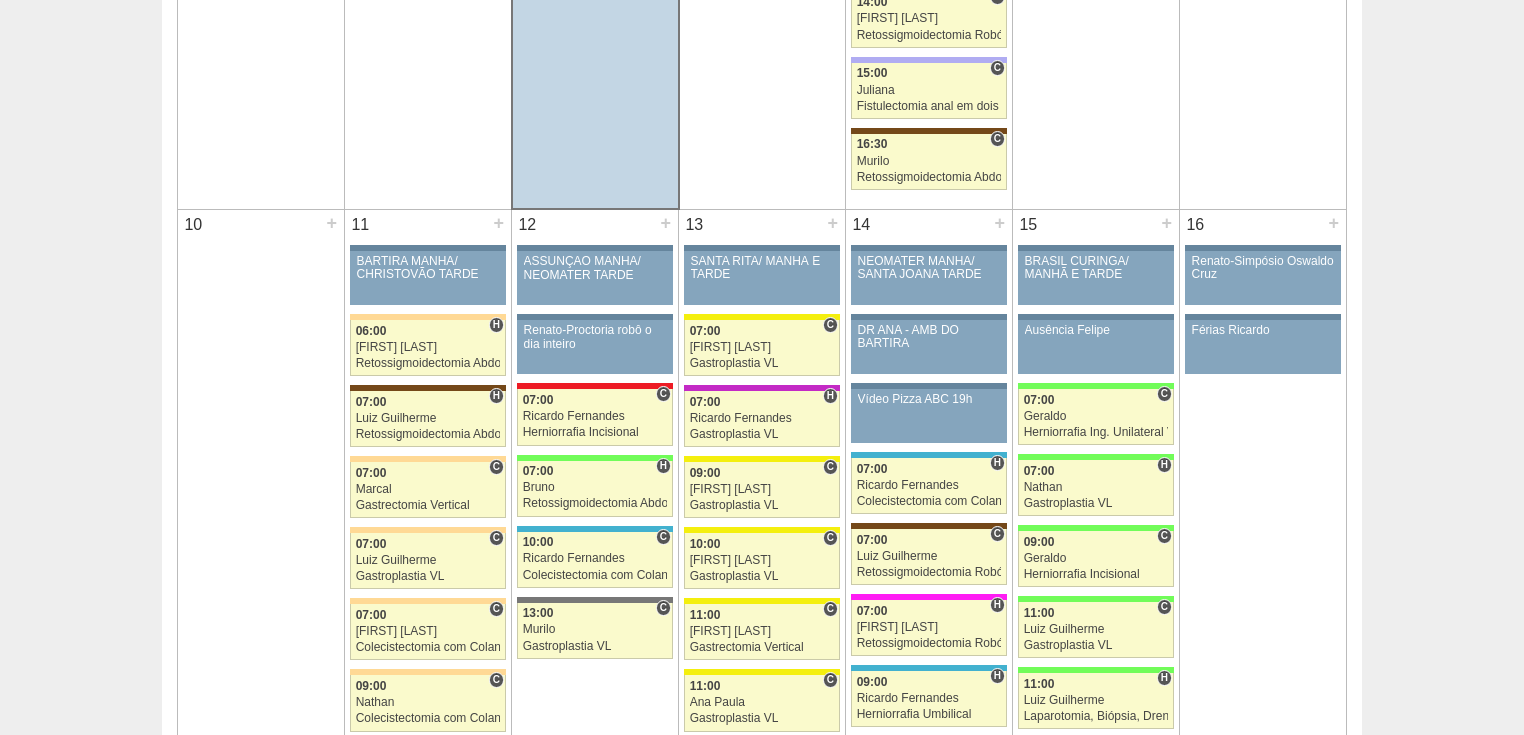 scroll, scrollTop: 1600, scrollLeft: 0, axis: vertical 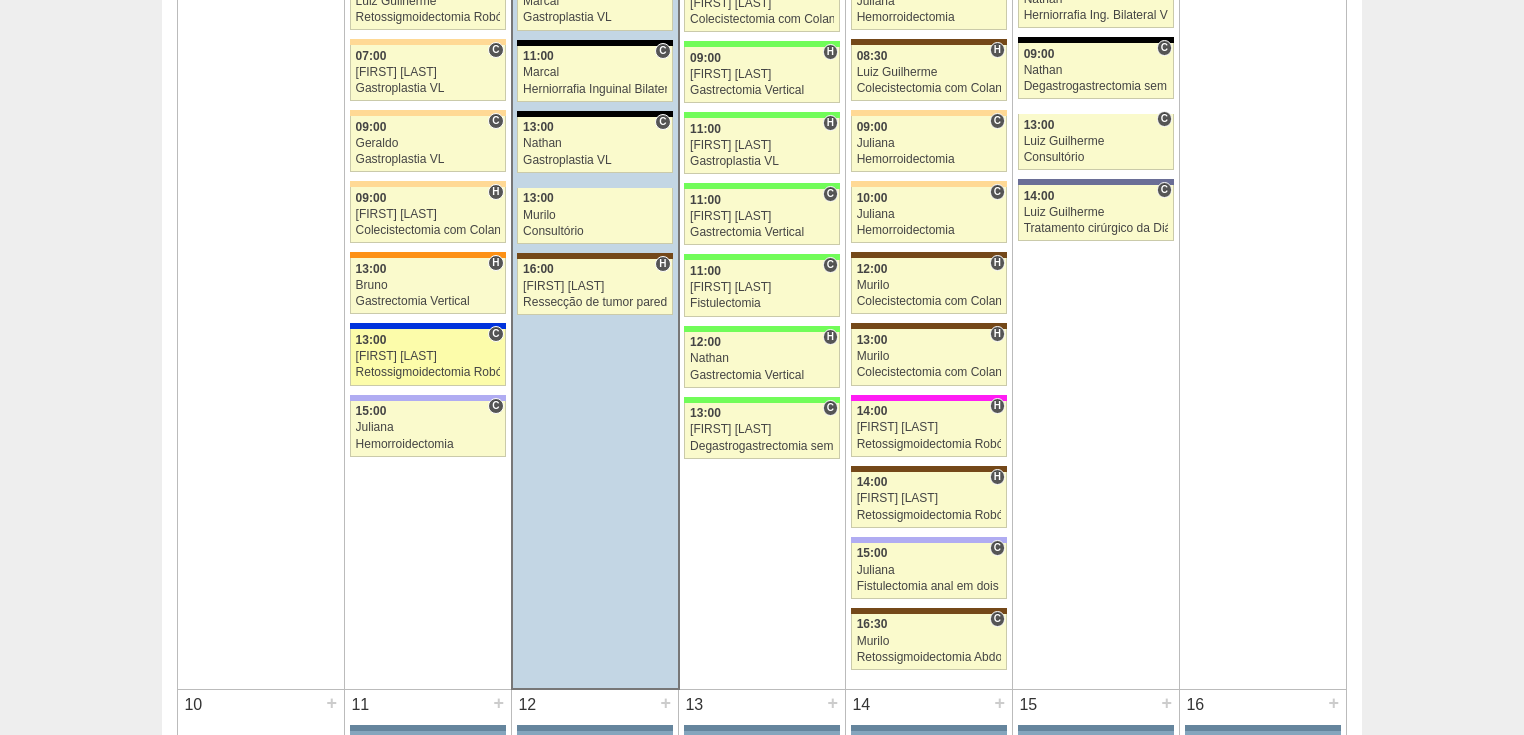 click on "Retossigmoidectomia Robótica" at bounding box center [428, 372] 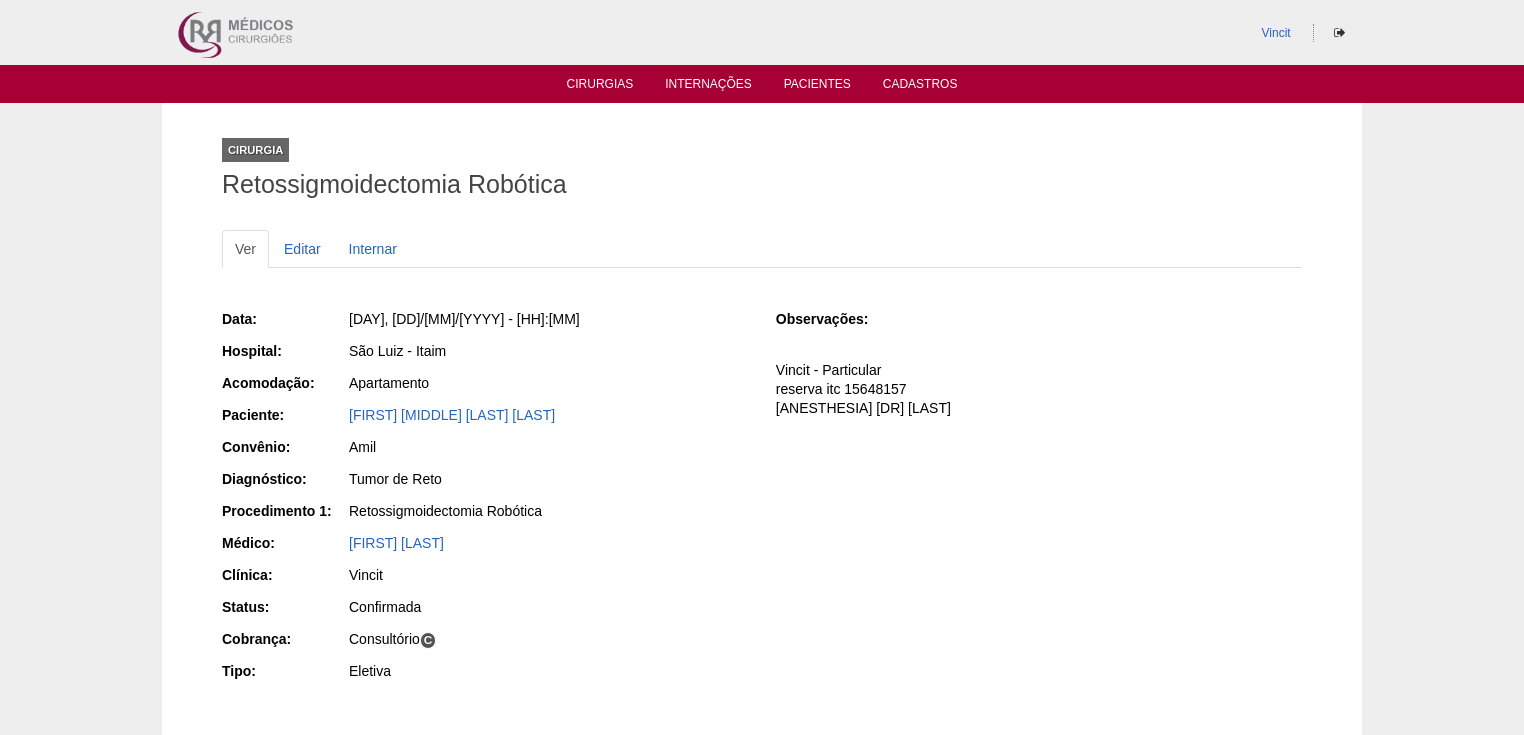 scroll, scrollTop: 0, scrollLeft: 0, axis: both 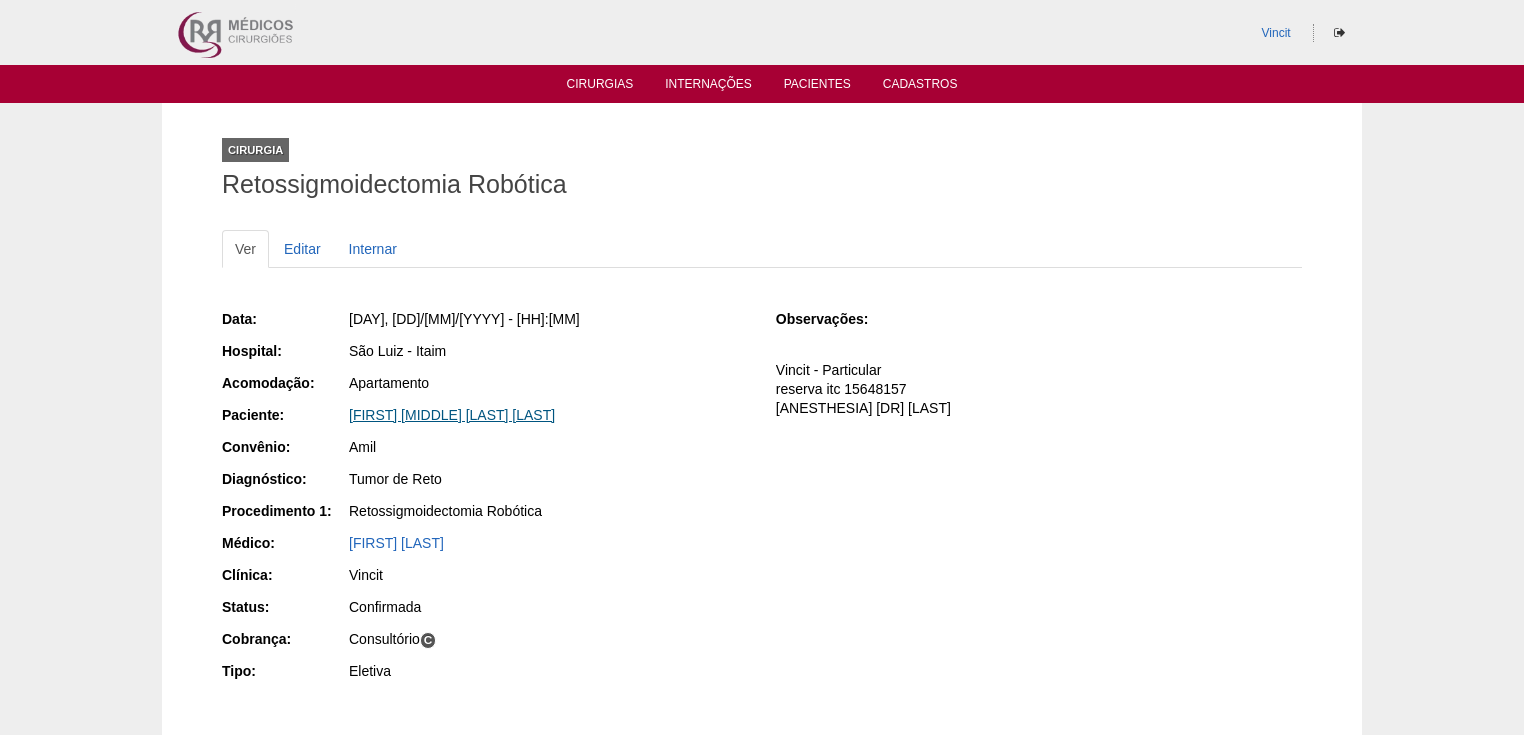 click on "[FIRST] [MIDDLE] [LAST] [LAST]" at bounding box center [452, 415] 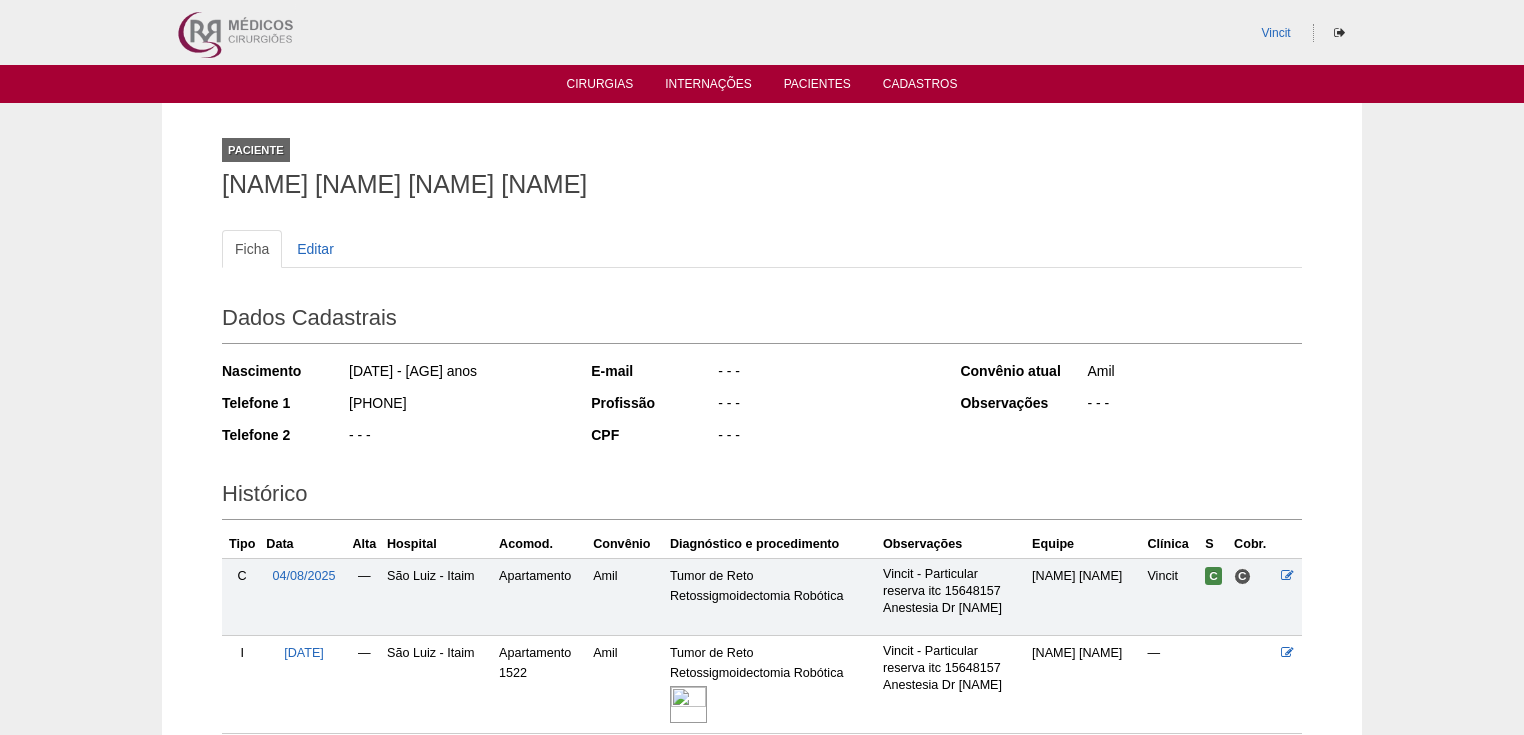 scroll, scrollTop: 160, scrollLeft: 0, axis: vertical 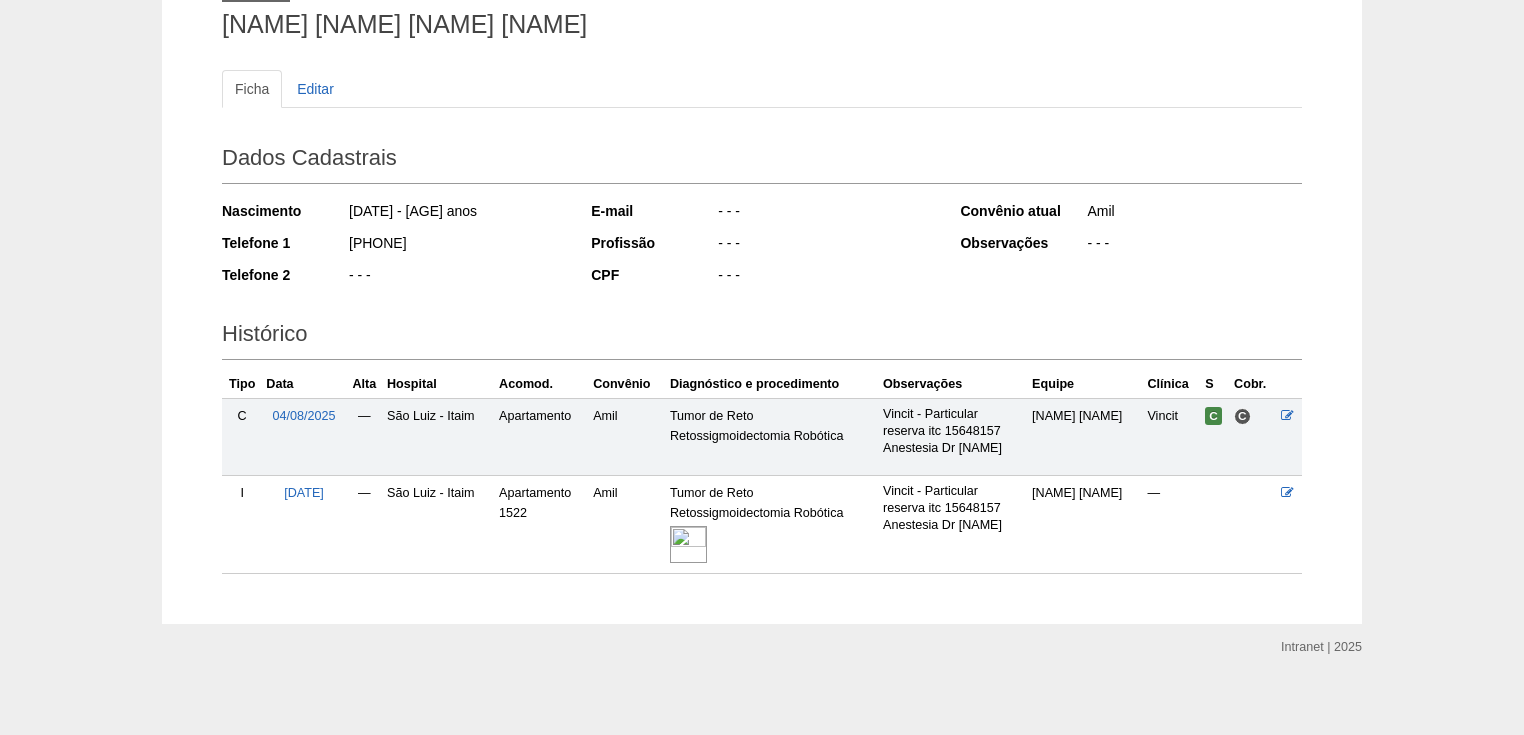 click at bounding box center (688, 544) 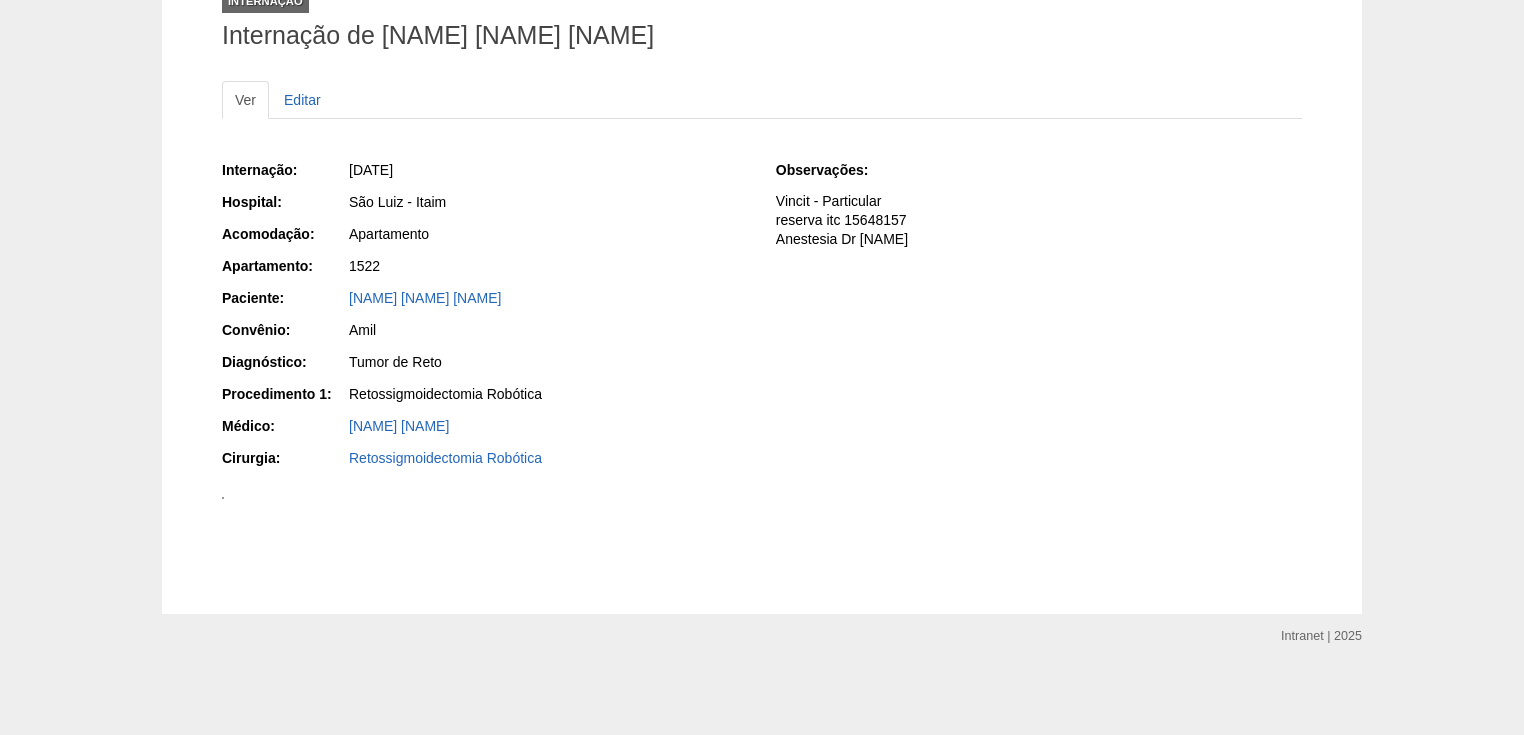 scroll, scrollTop: 0, scrollLeft: 0, axis: both 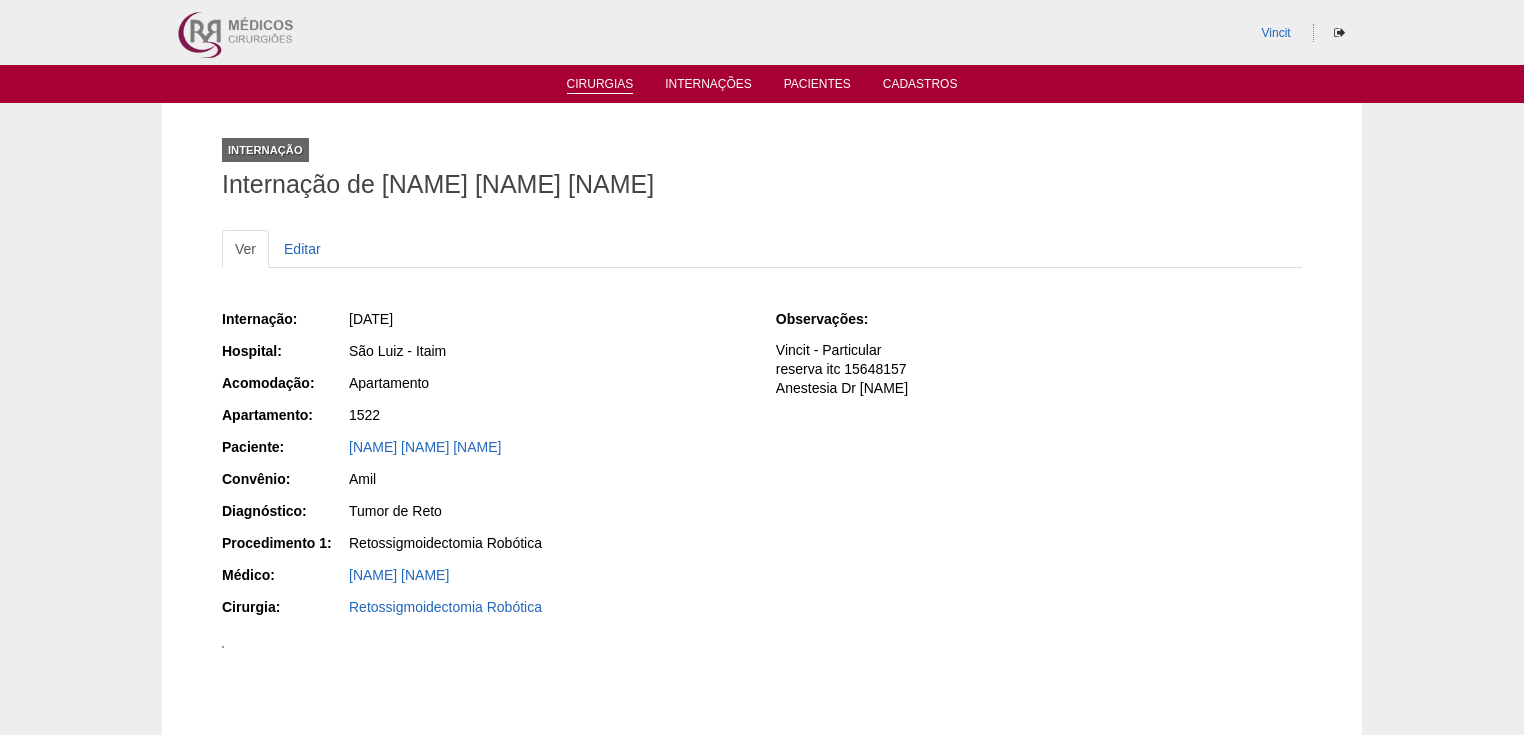 click on "Cirurgias" at bounding box center (600, 85) 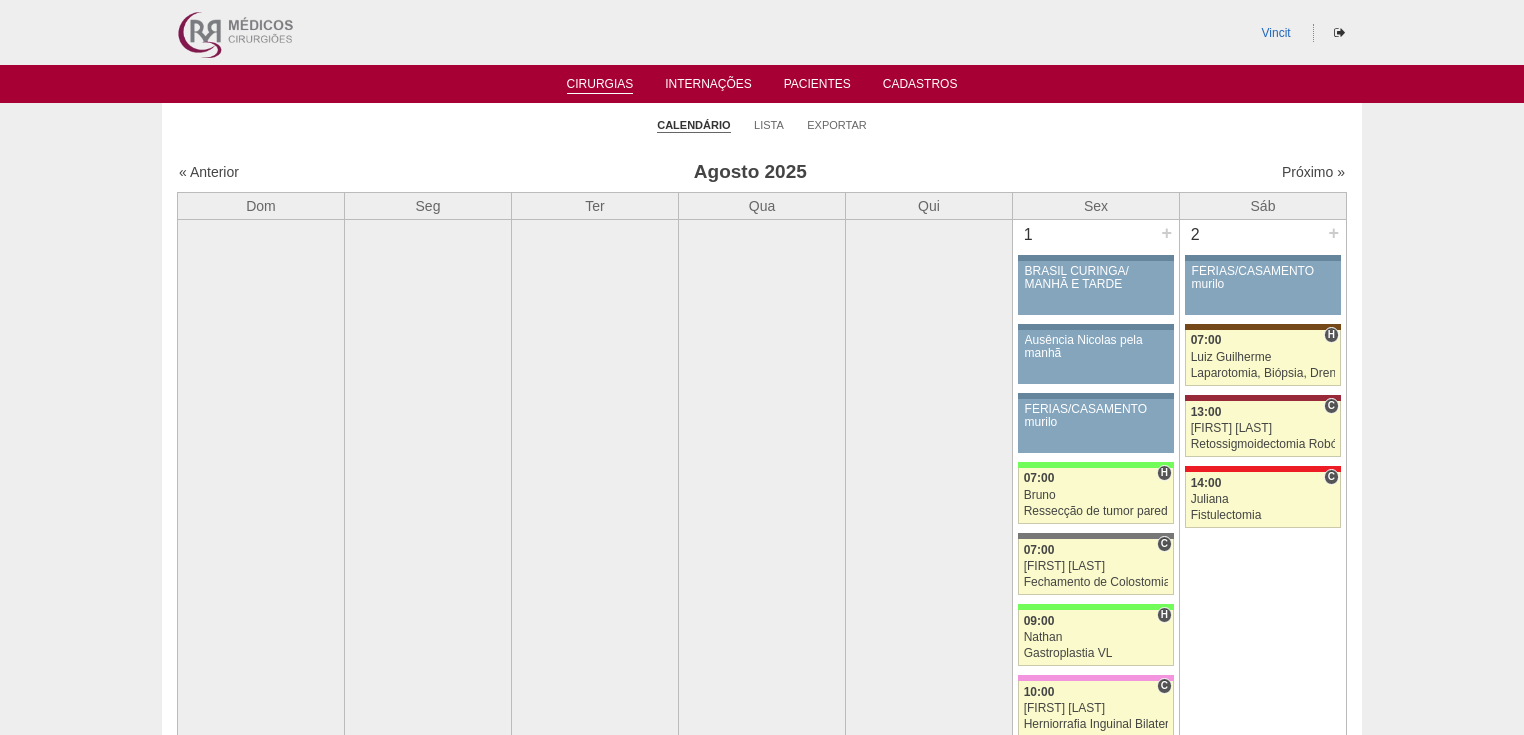 scroll, scrollTop: 0, scrollLeft: 0, axis: both 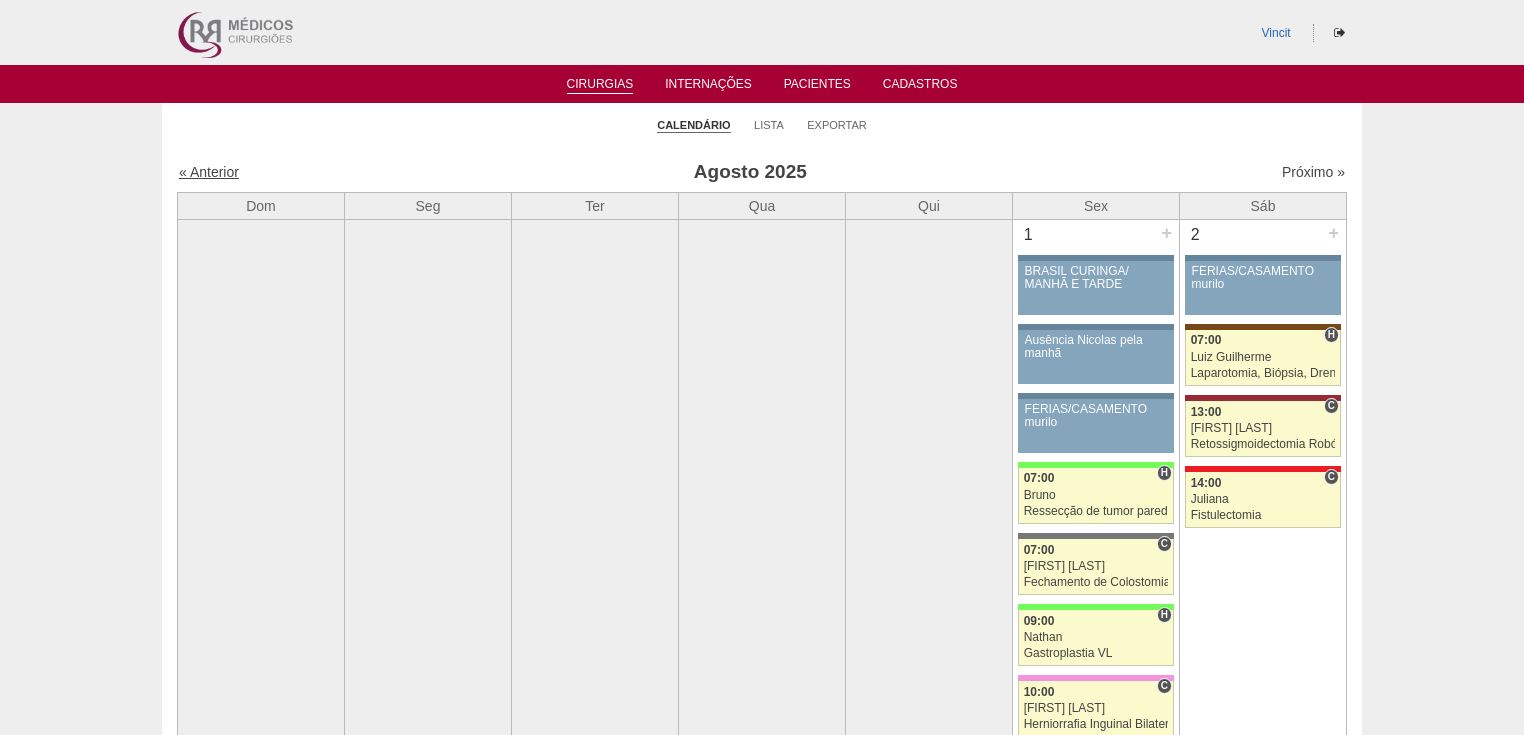 click on "« Anterior" at bounding box center [209, 172] 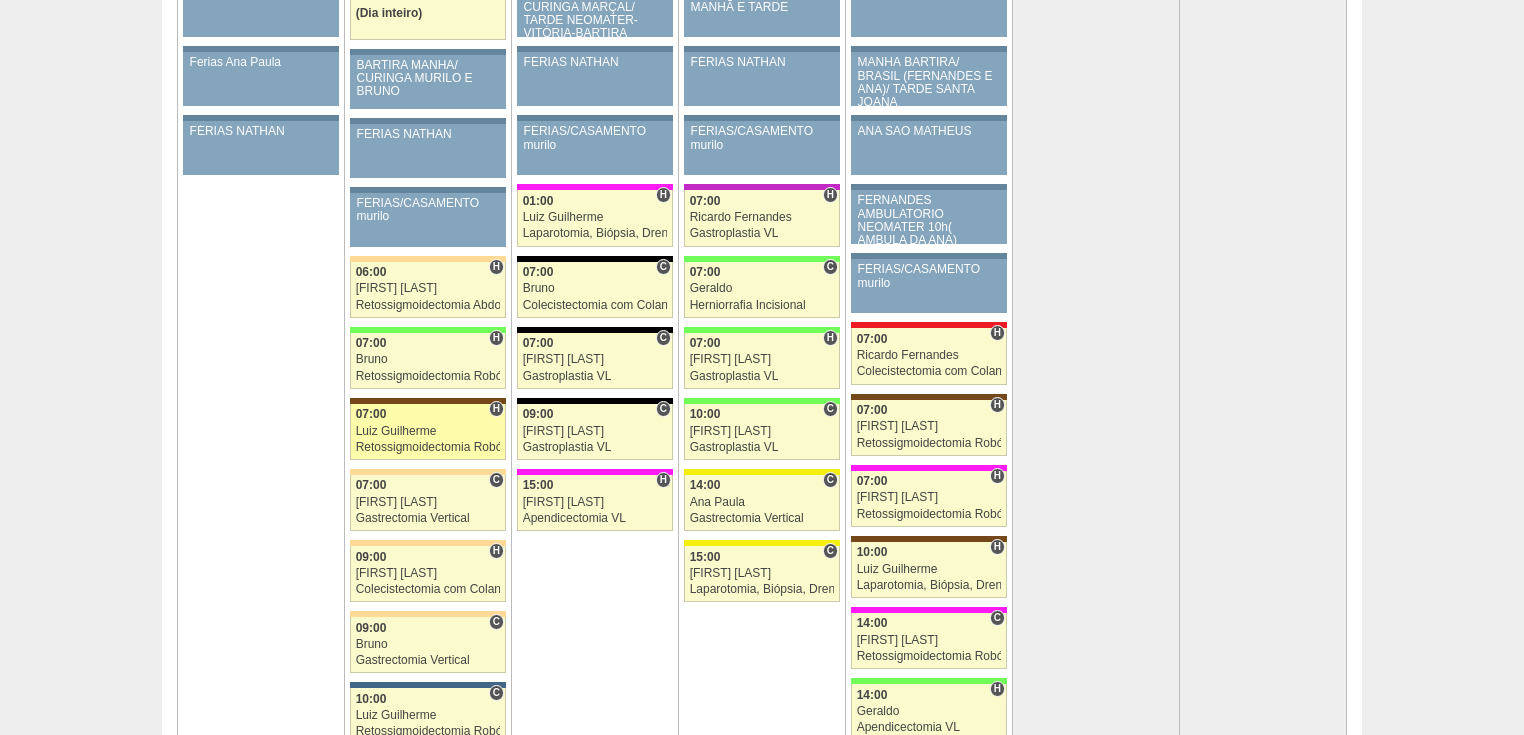 scroll, scrollTop: 4960, scrollLeft: 0, axis: vertical 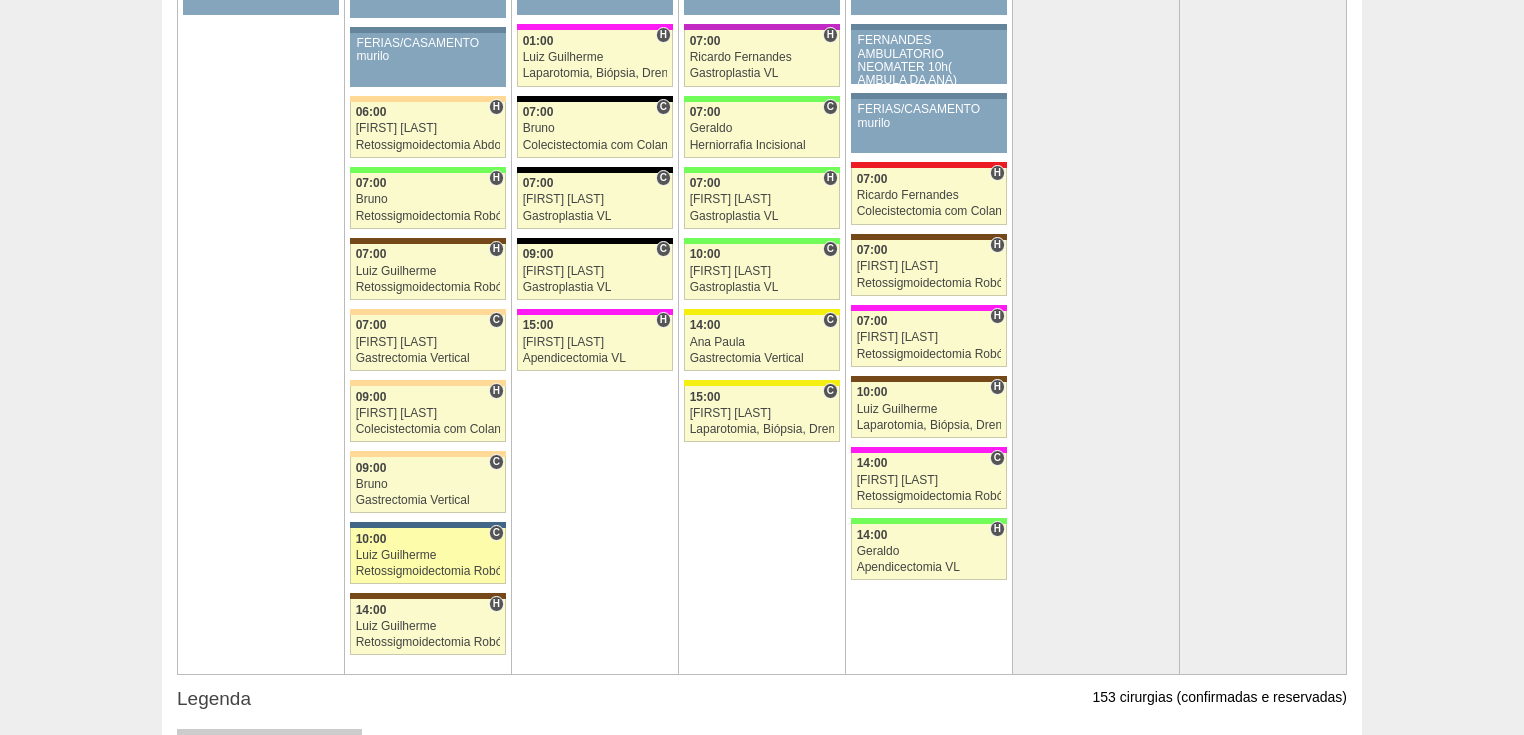 click on "Retossigmoidectomia Robótica" at bounding box center (428, 571) 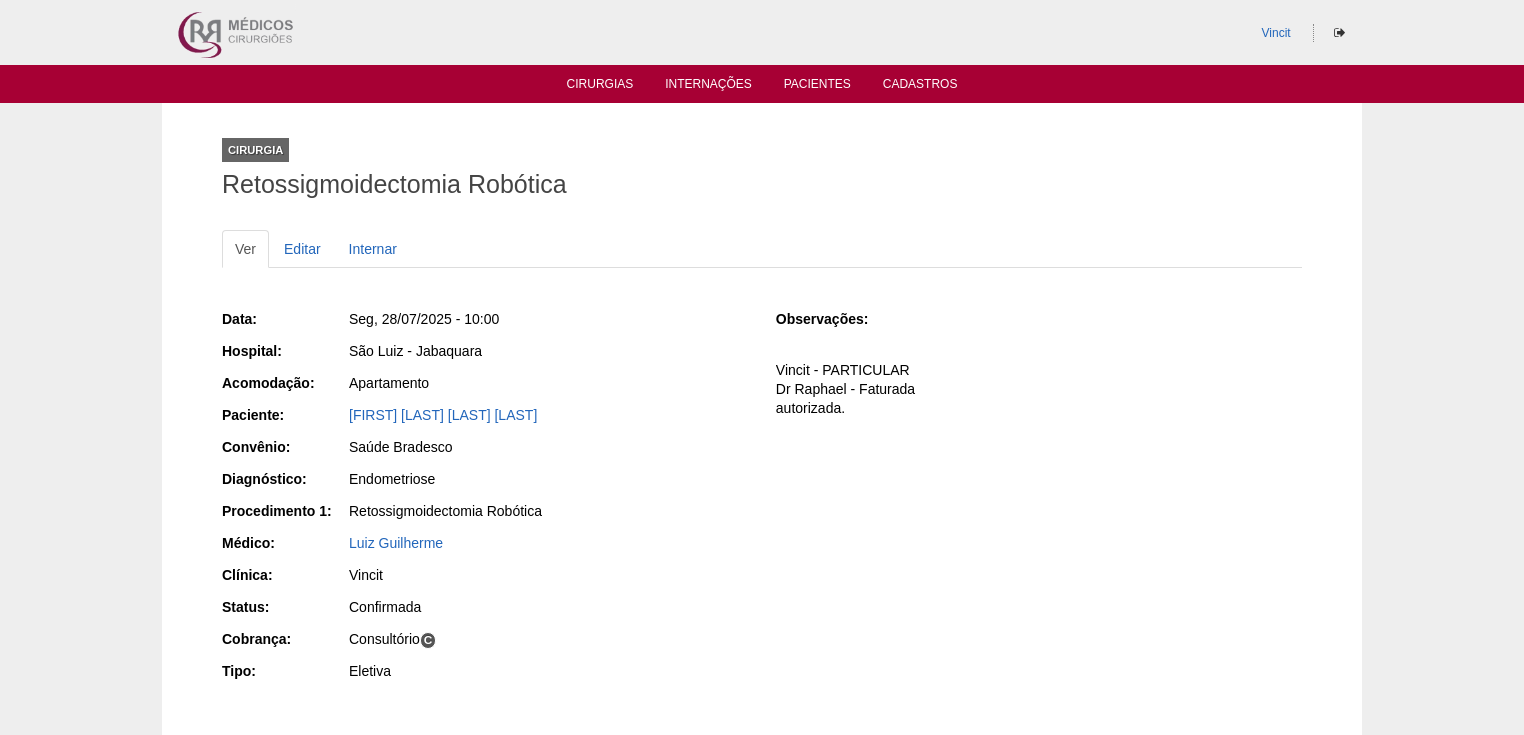 scroll, scrollTop: 0, scrollLeft: 0, axis: both 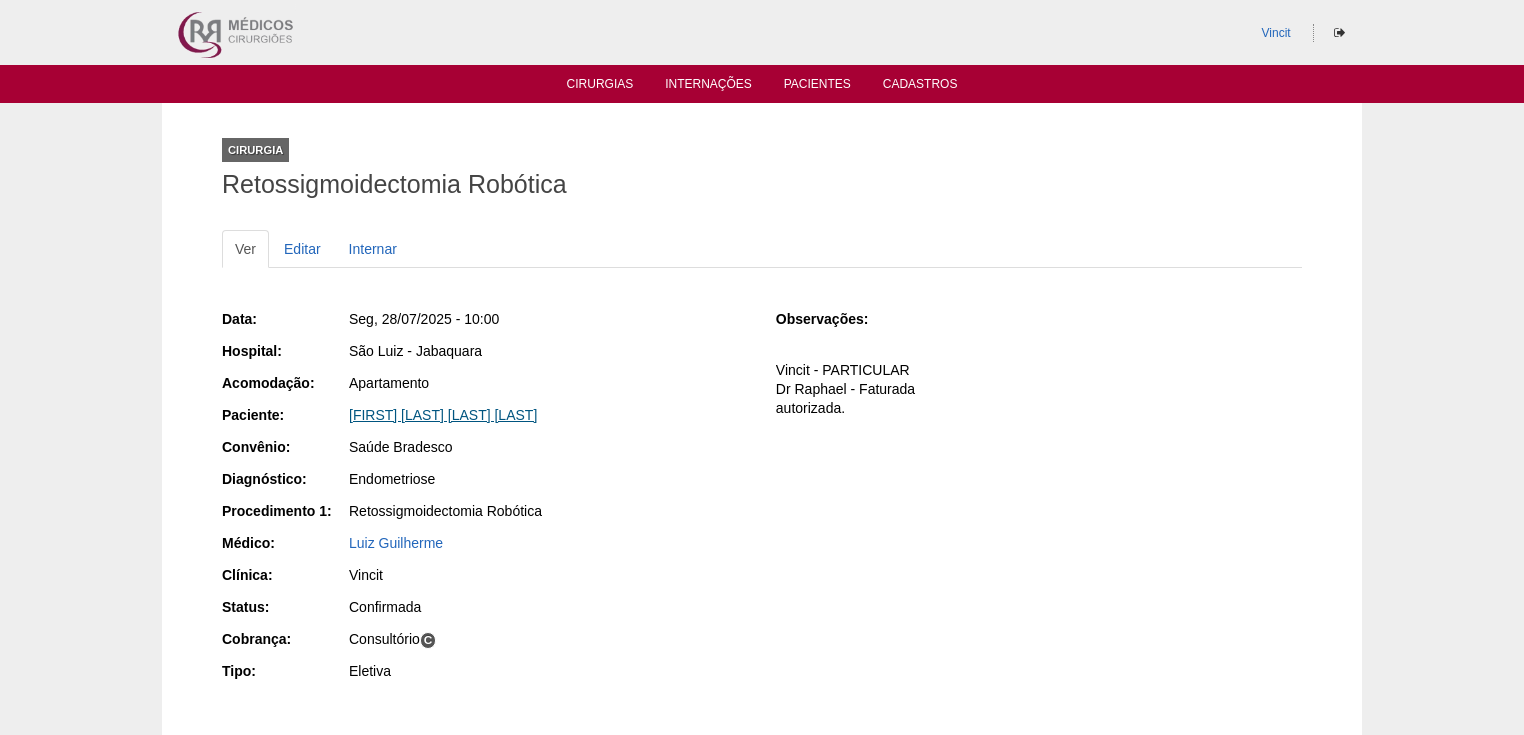 click on "[FIRST] [LAST] DE SOUSA" at bounding box center (443, 415) 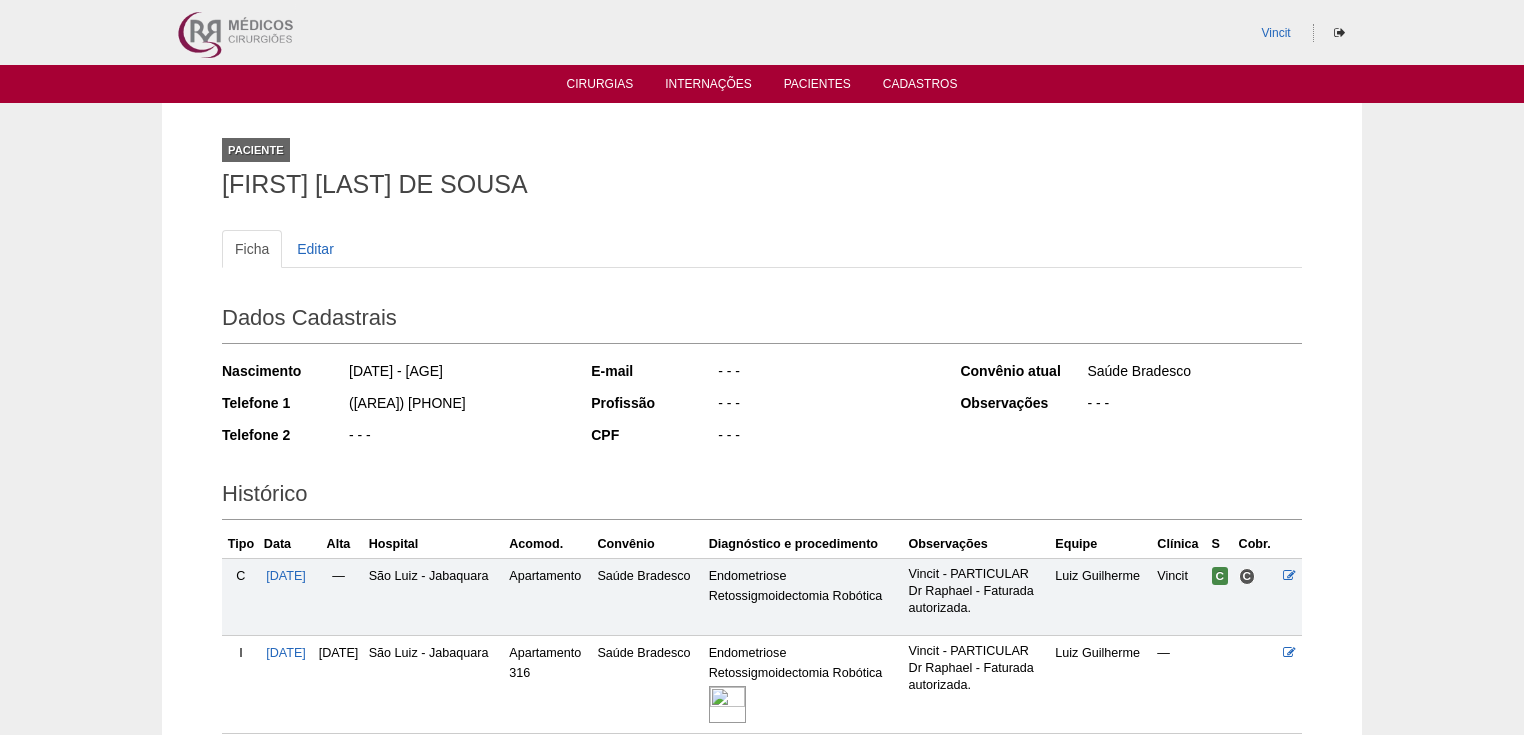 scroll, scrollTop: 168, scrollLeft: 0, axis: vertical 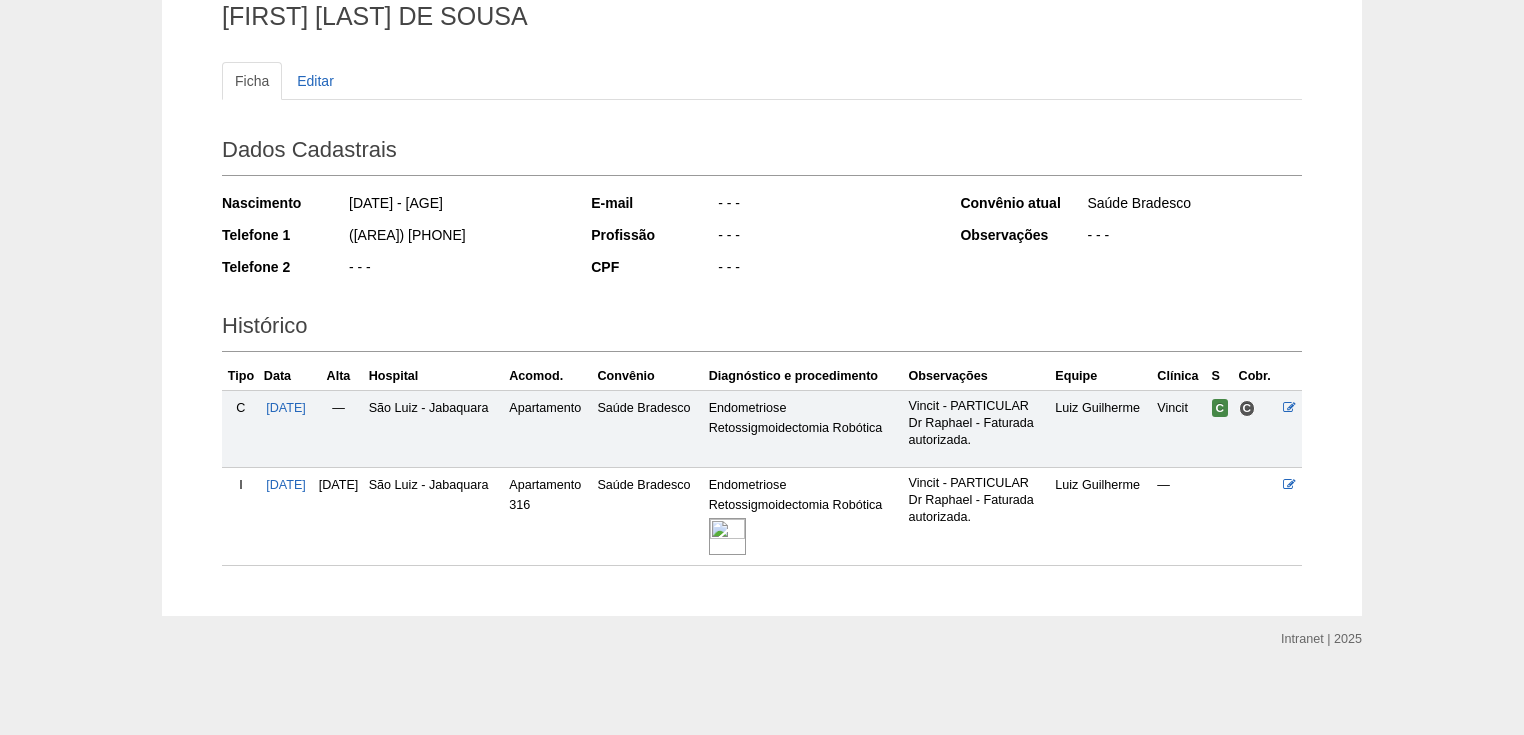 click on "Endometriose
Retossigmoidectomia Robótica" at bounding box center [805, 517] 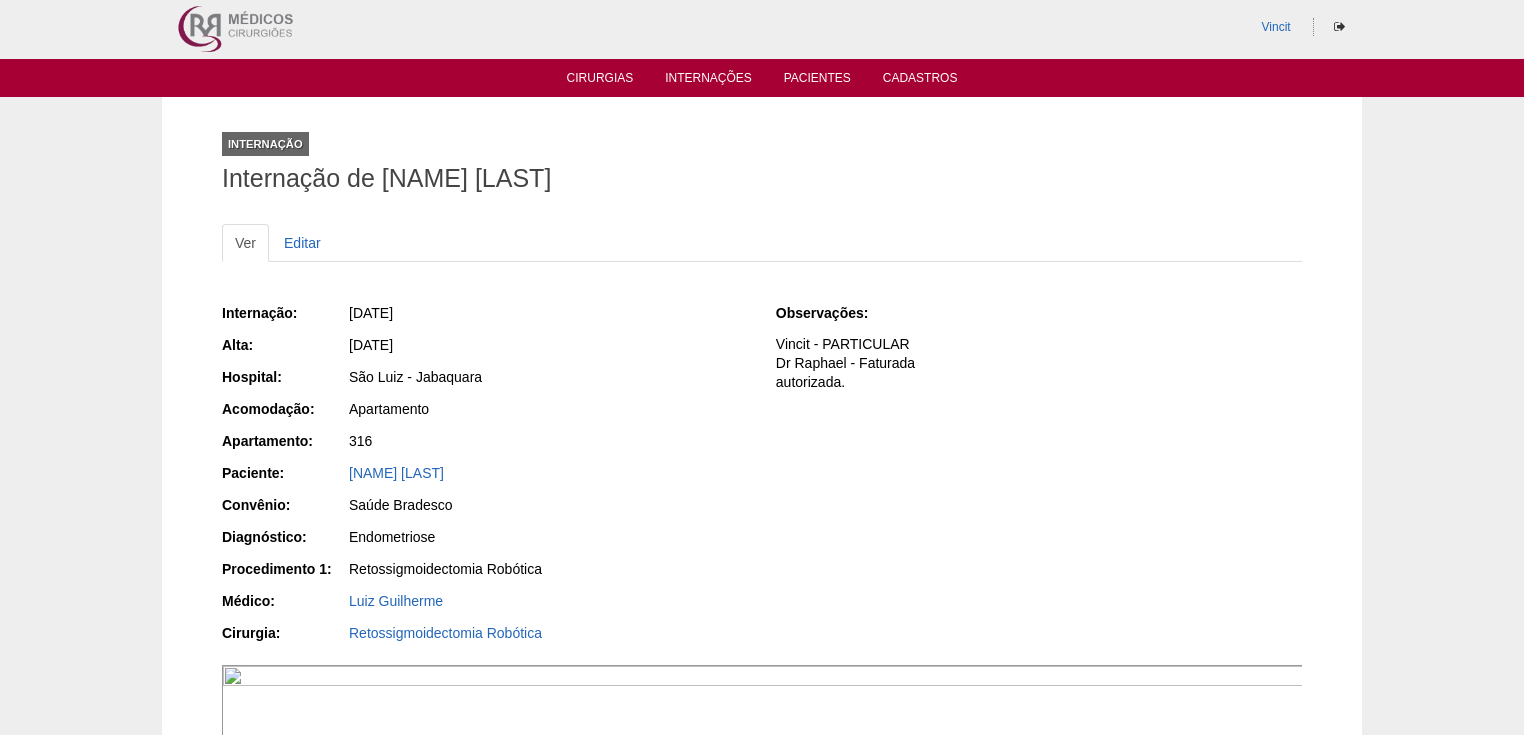 scroll, scrollTop: 0, scrollLeft: 0, axis: both 